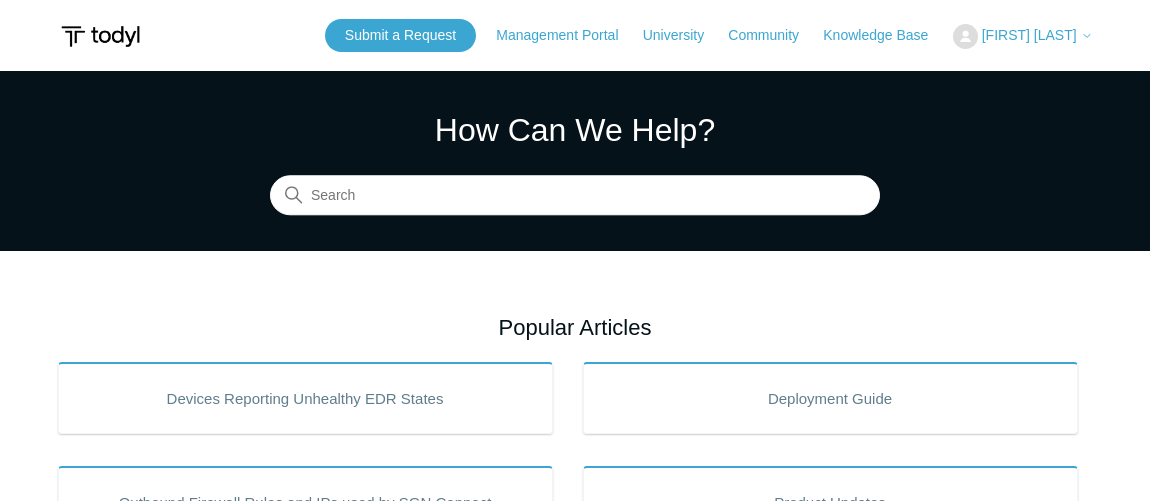 scroll, scrollTop: 0, scrollLeft: 0, axis: both 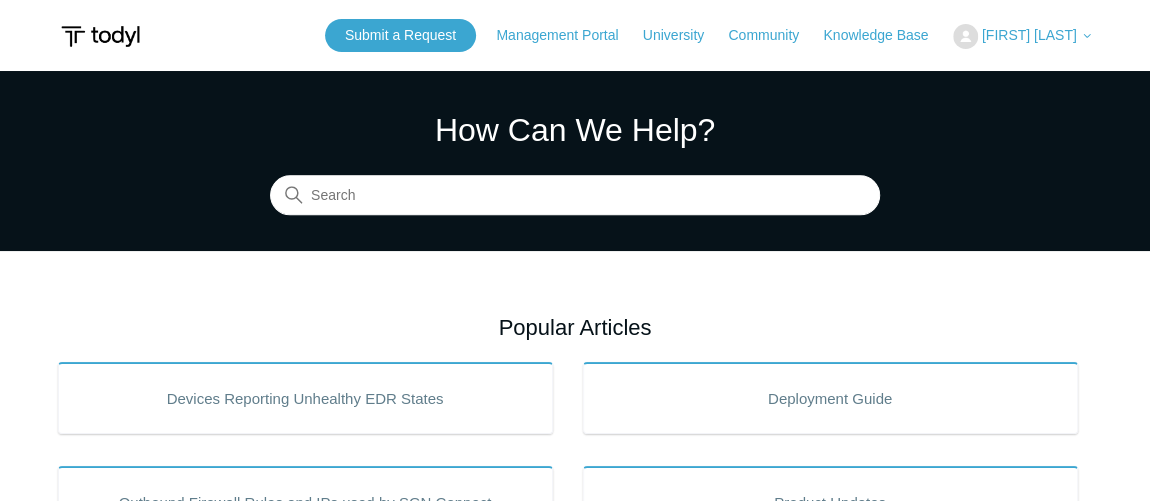 drag, startPoint x: 987, startPoint y: 26, endPoint x: 997, endPoint y: 33, distance: 12.206555 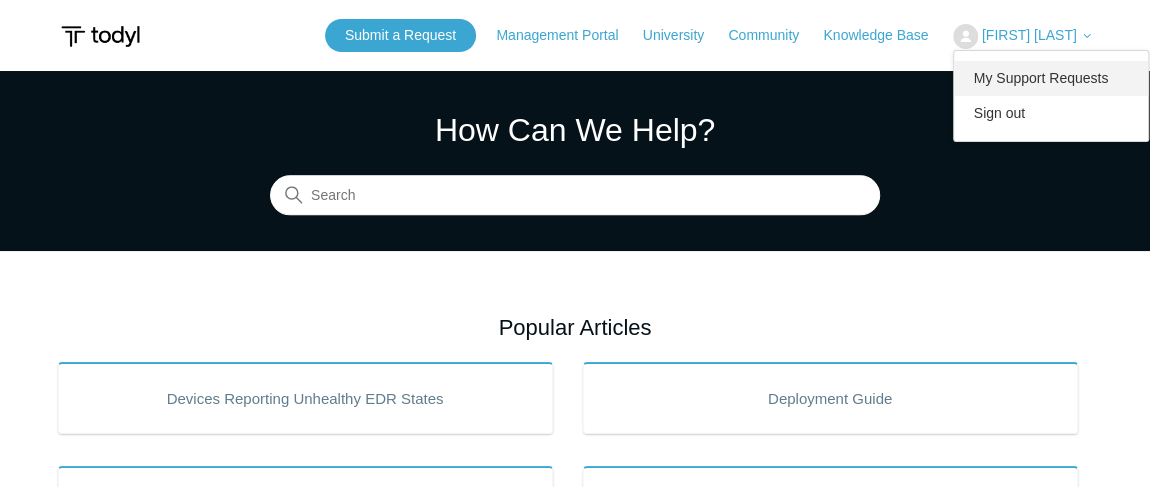 click on "My Support Requests" at bounding box center [1051, 78] 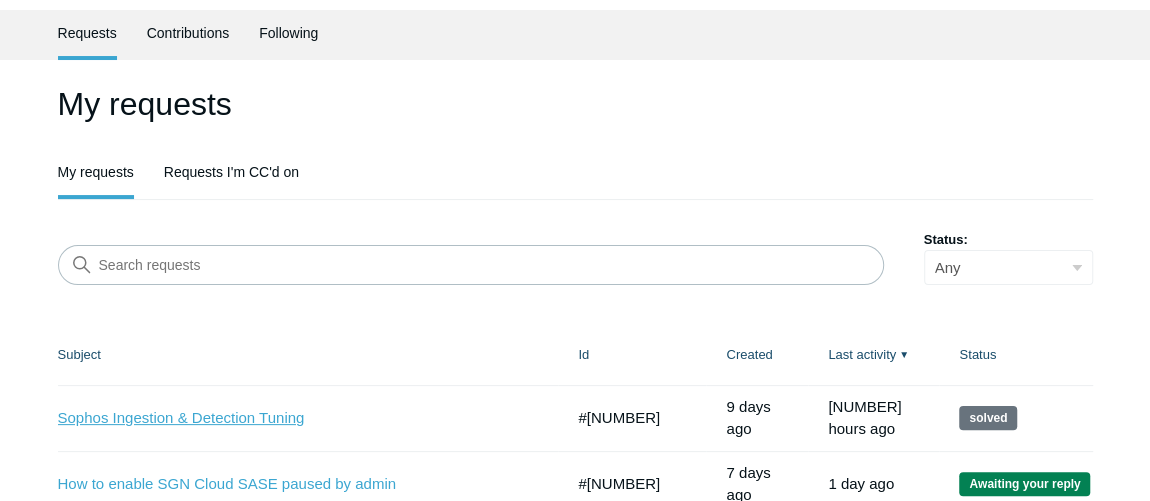 scroll, scrollTop: 181, scrollLeft: 0, axis: vertical 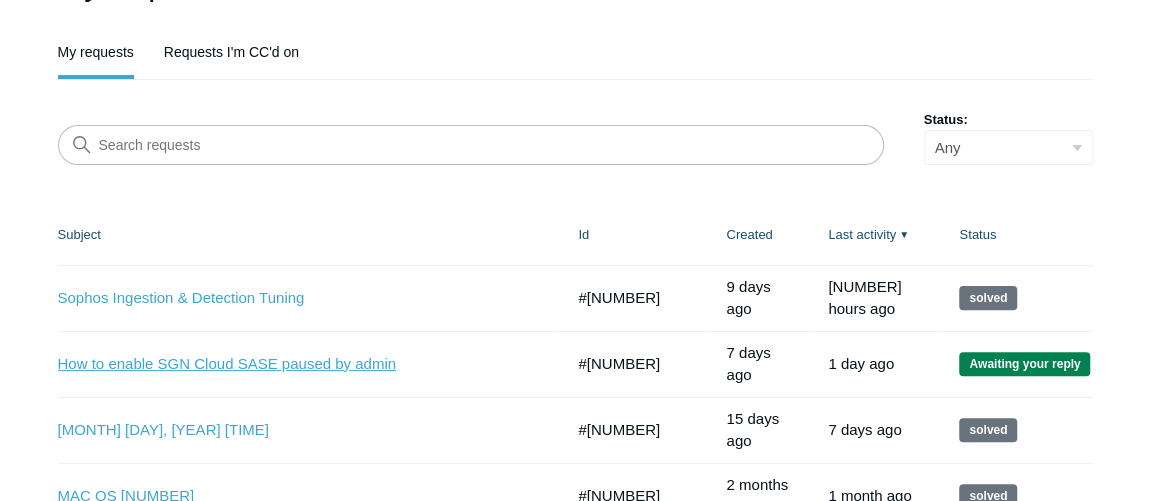 click on "How to enable SGN Cloud SASE paused by admin" at bounding box center (296, 364) 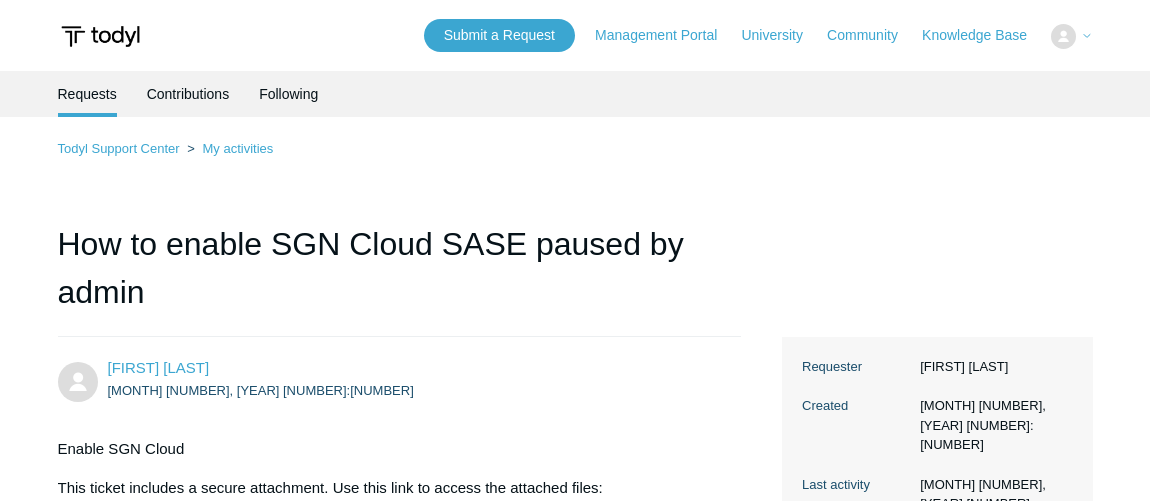 scroll, scrollTop: 0, scrollLeft: 0, axis: both 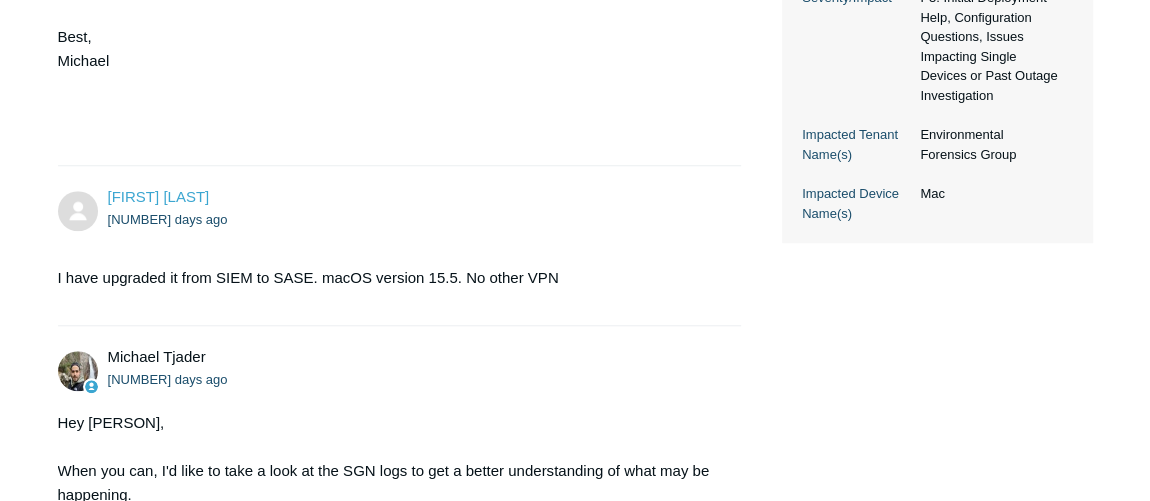 drag, startPoint x: 589, startPoint y: 255, endPoint x: 515, endPoint y: 403, distance: 165.46902 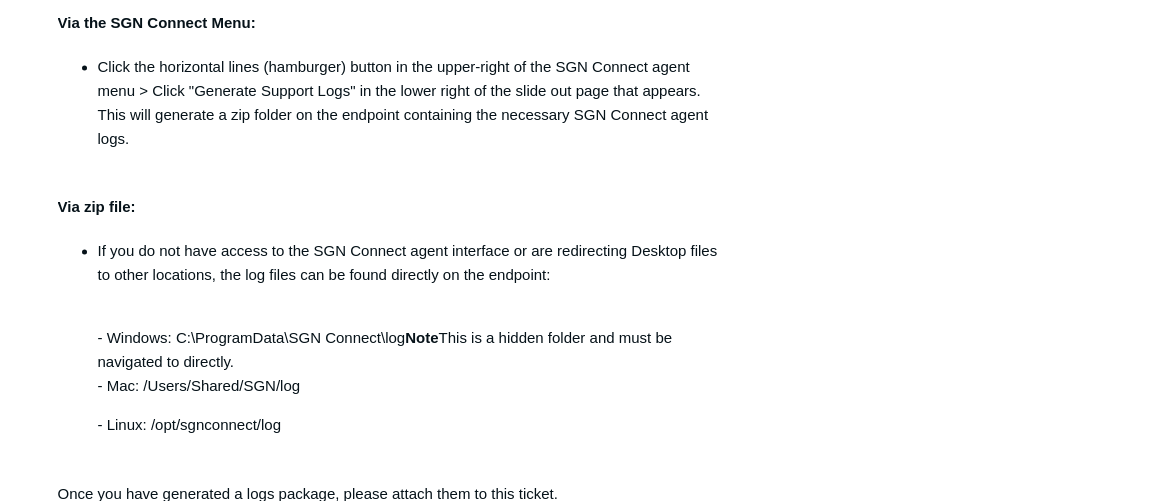 scroll, scrollTop: 1432, scrollLeft: 0, axis: vertical 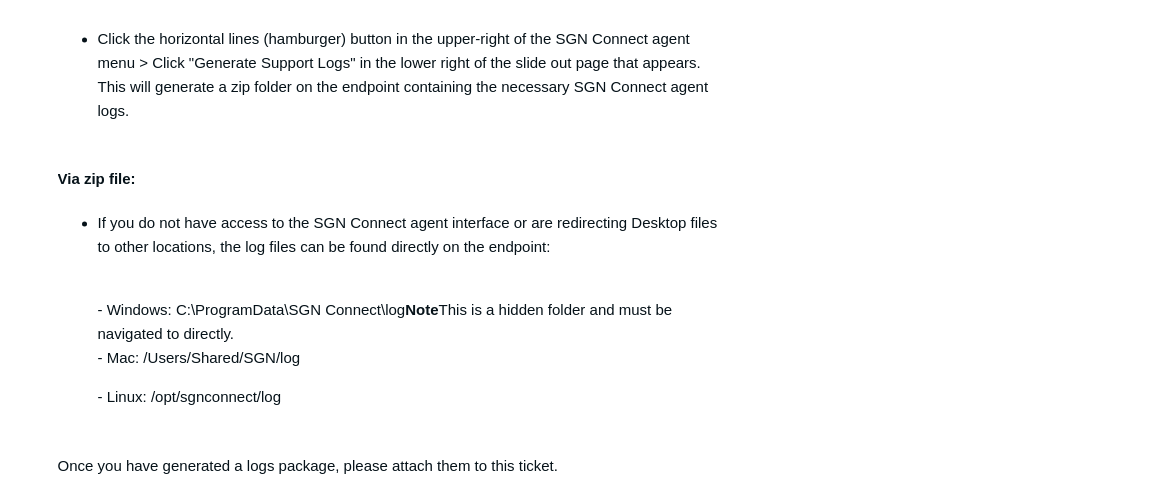 drag, startPoint x: 658, startPoint y: 442, endPoint x: 559, endPoint y: 431, distance: 99.60924 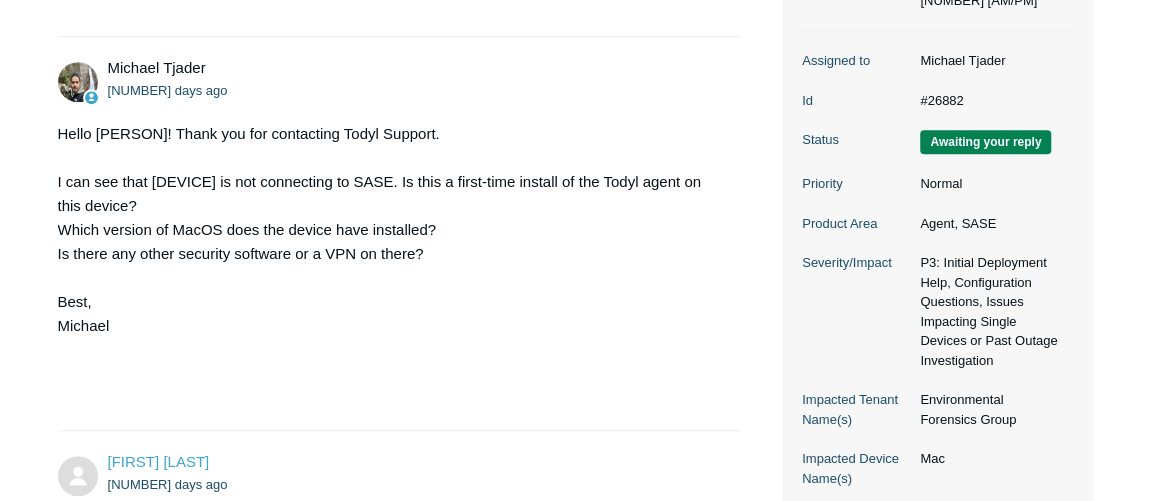 scroll, scrollTop: 0, scrollLeft: 0, axis: both 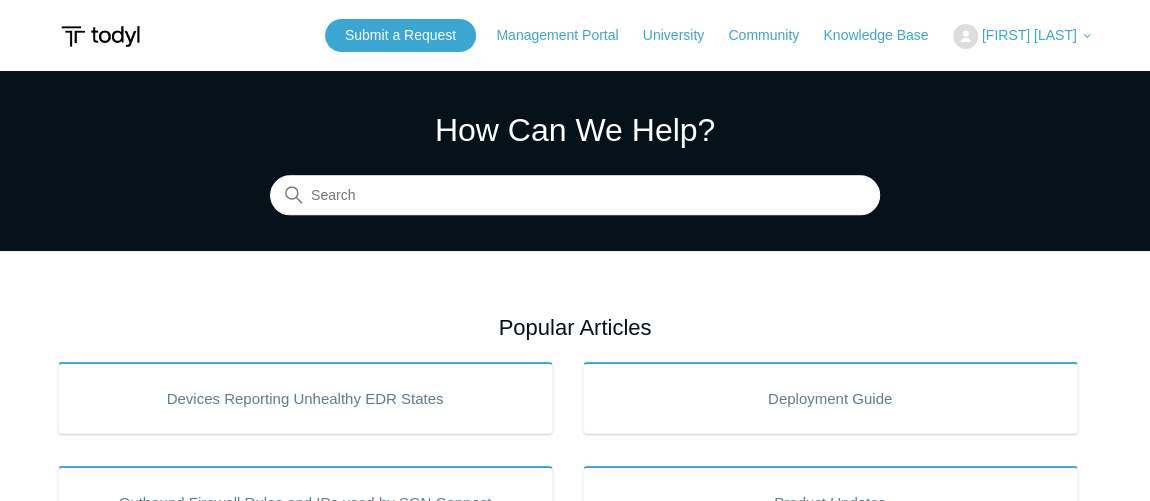 click on "[FIRST] [LAST]" at bounding box center (1029, 35) 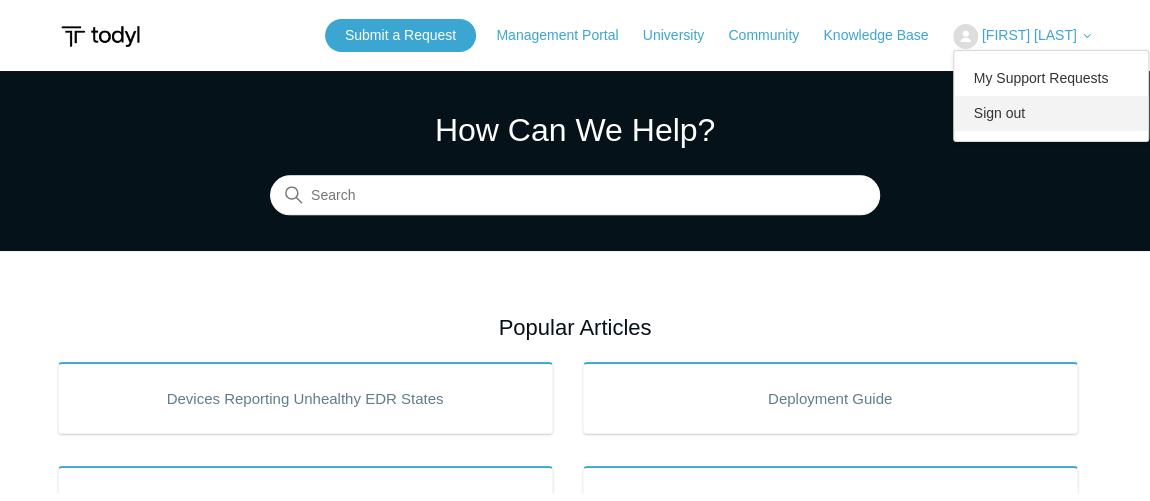 scroll, scrollTop: 0, scrollLeft: 0, axis: both 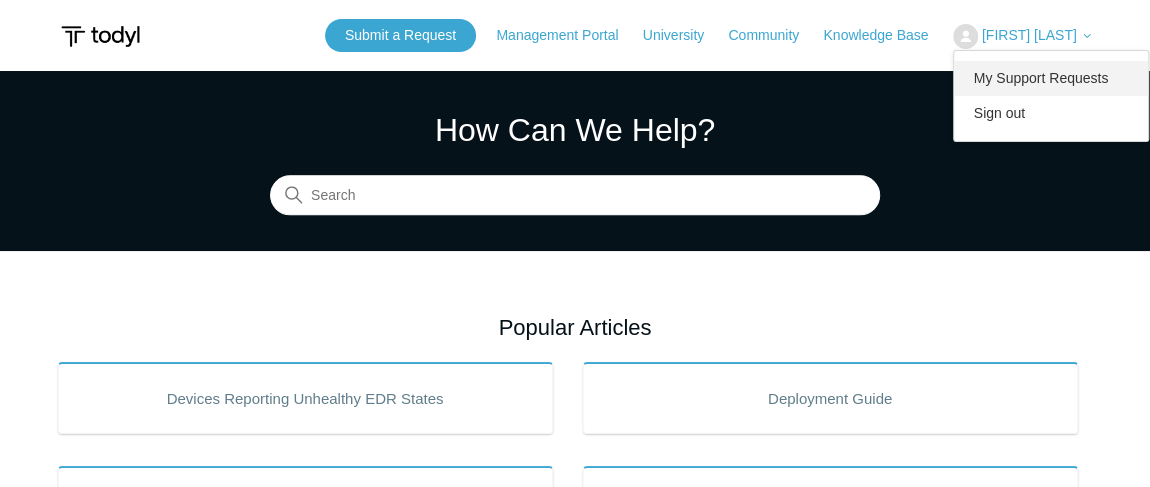 click on "My Support Requests" at bounding box center (1051, 78) 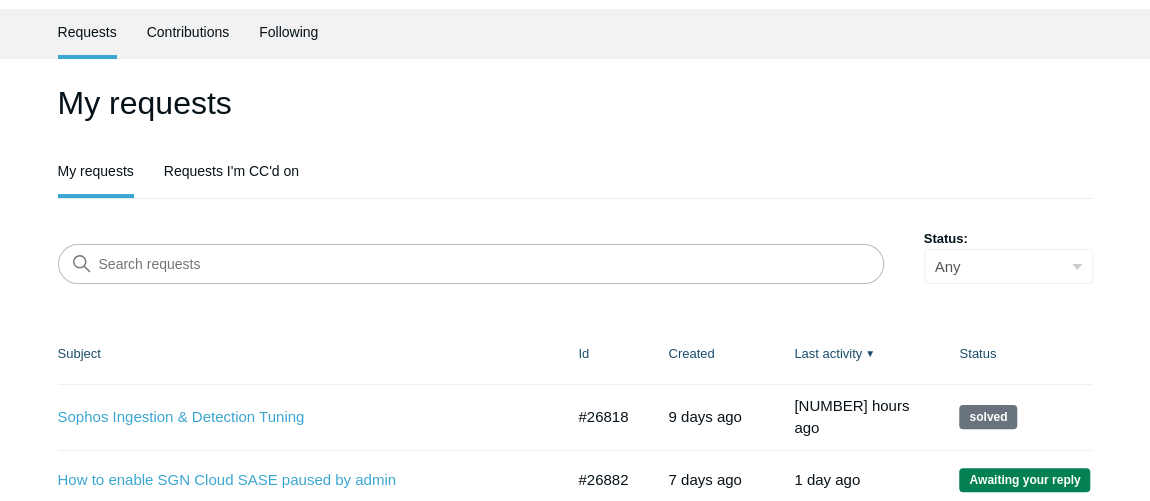 scroll, scrollTop: 90, scrollLeft: 0, axis: vertical 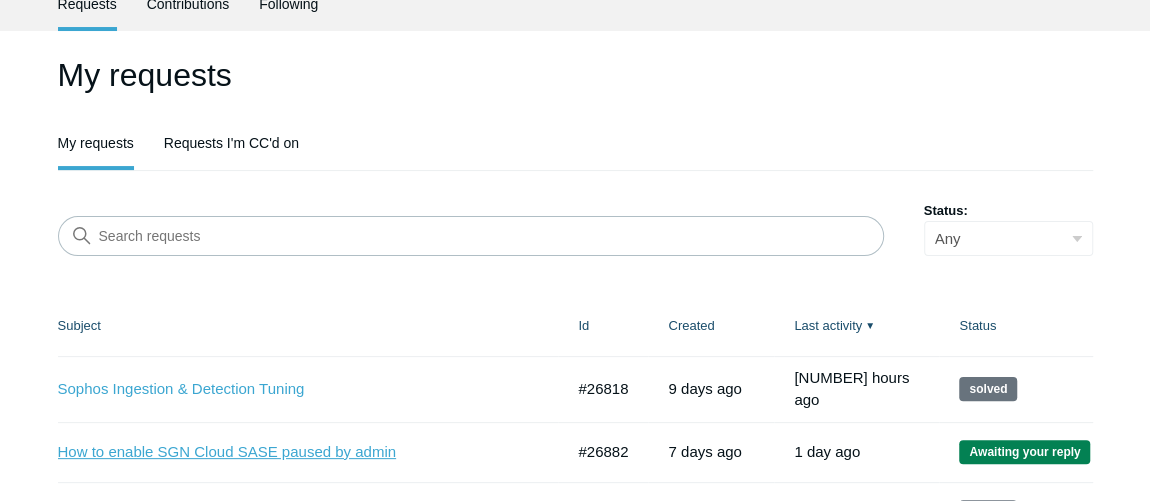 click on "How to enable SGN Cloud SASE paused by admin" at bounding box center (296, 452) 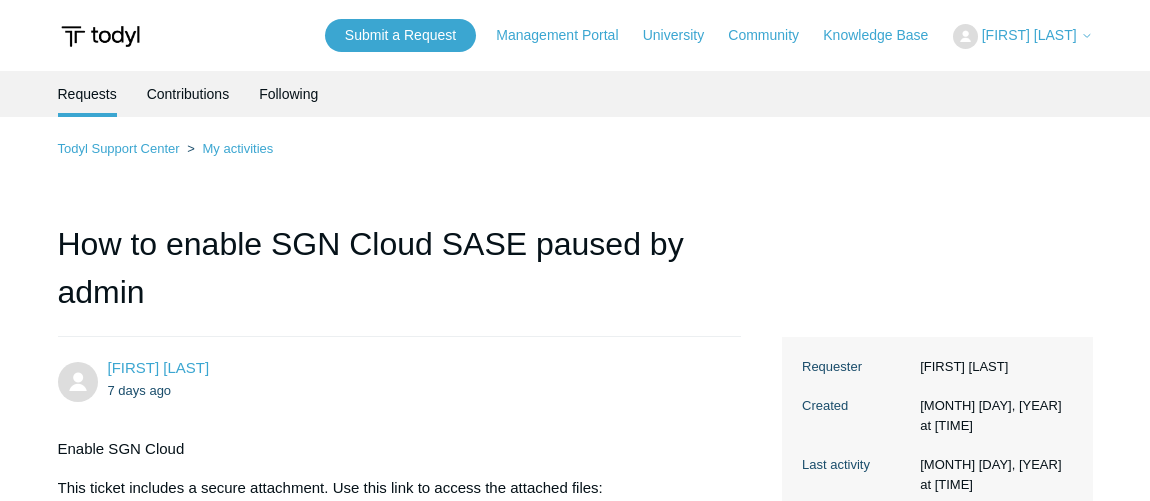 scroll, scrollTop: 0, scrollLeft: 0, axis: both 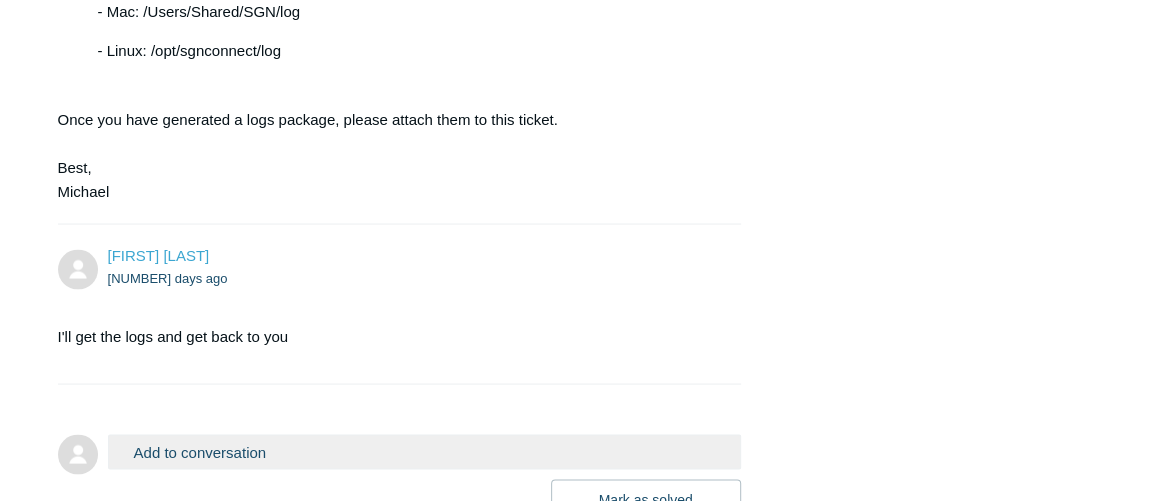 drag, startPoint x: 411, startPoint y: 250, endPoint x: 355, endPoint y: 436, distance: 194.24727 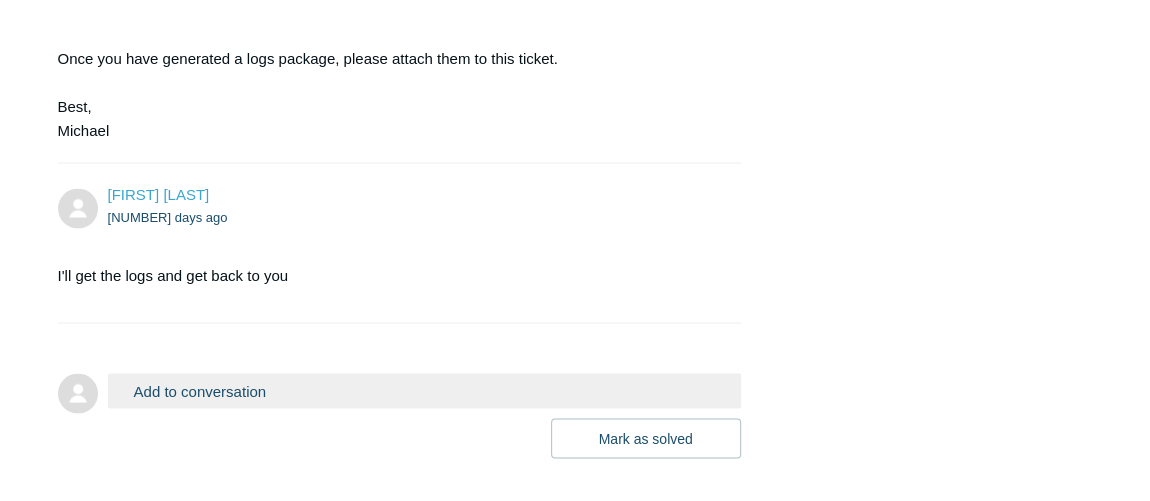 click on "Add to conversation" at bounding box center [424, 390] 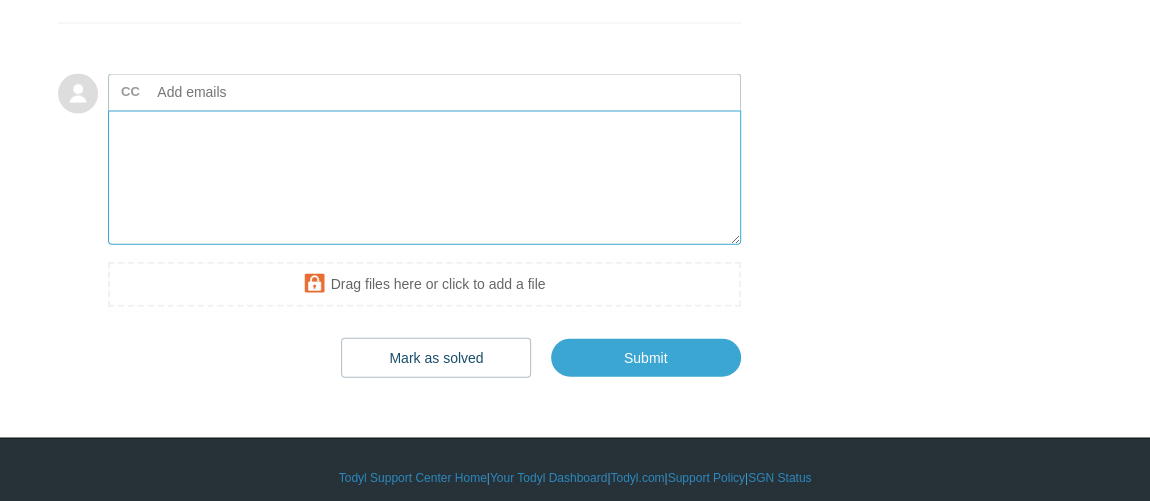 scroll, scrollTop: 2197, scrollLeft: 0, axis: vertical 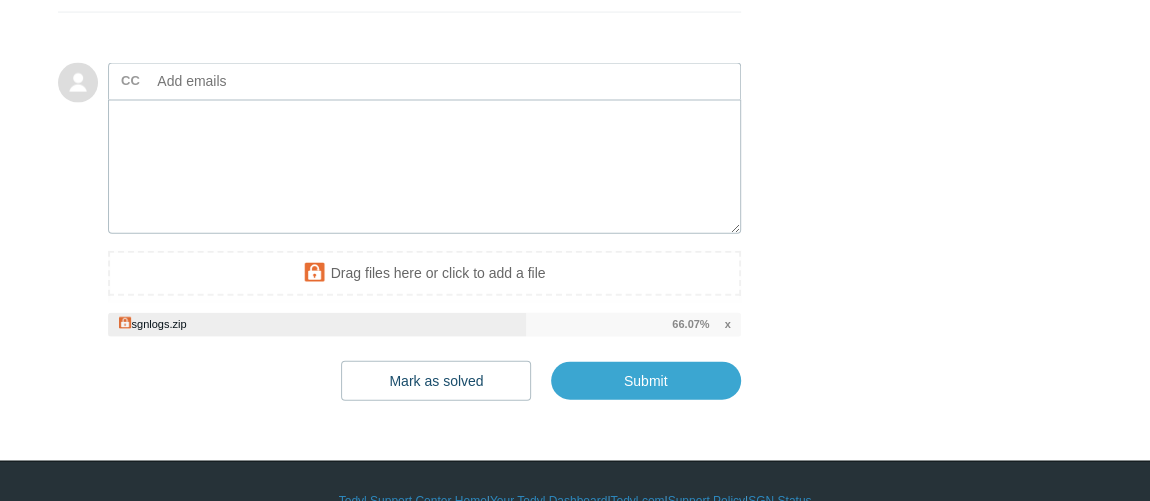 click on "Louie Bayani
7 days ago
Enable SGN Cloud
This ticket includes a secure attachment. Use this link to access the attached files:
https://todyl.sendsafely.com/receive/?thread=4WKA-J87M&packageCode=QPoLqKPChmPdJC3fqIfxH0SKm0aZ2lLlPX0jHsCb0ZE#keyCode=qO6HtYOzEL1HNXfTzKVJv3x7QU6ljg1aIZkrSj1NtJA
x" at bounding box center (575, -729) 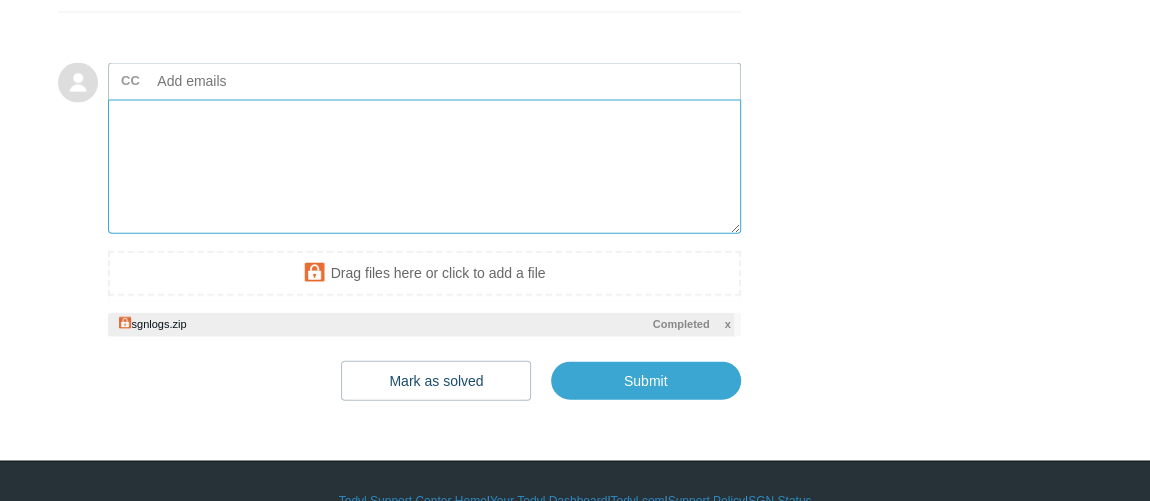 click at bounding box center [424, 167] 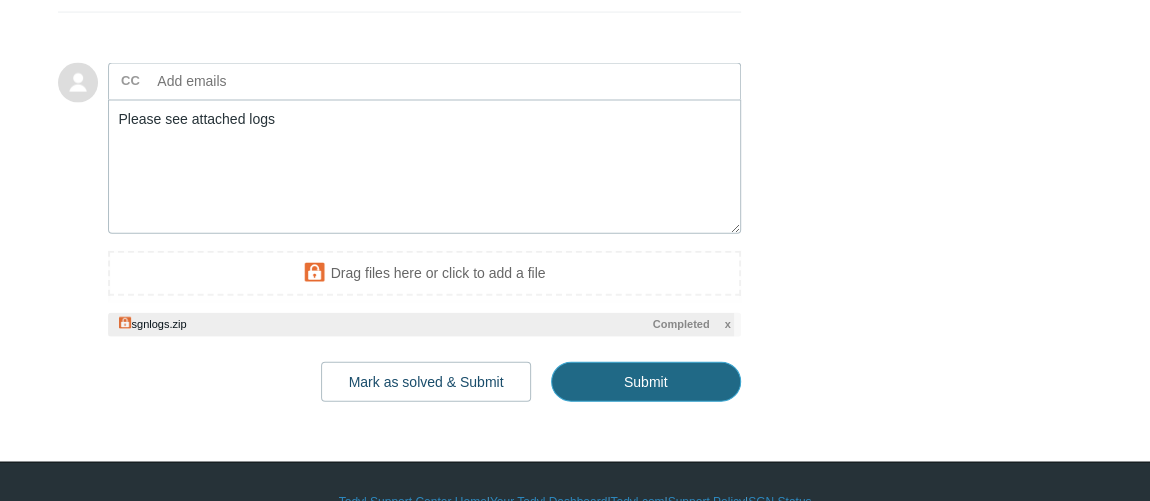 click on "Submit" at bounding box center (646, 382) 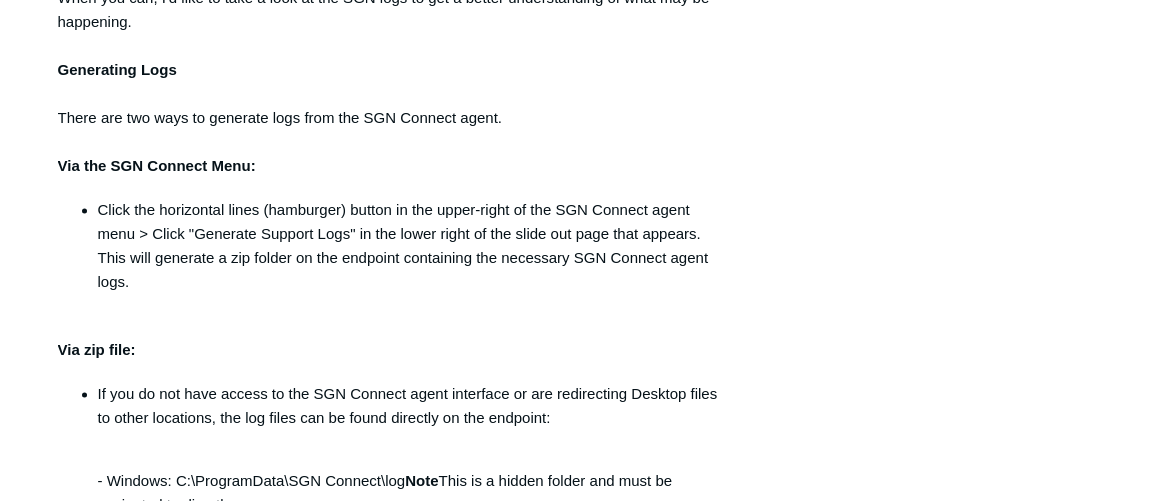 type on "Please see attached logs
This ticket includes a secure attachment. Use this link to access the attached files:
https://todyl.sendsafely.com/receive/?thread=7T9Z-EUL9&packageCode=j2YfL5hU5XcjkCGAbUPgVbtfN0JXRdEAjlToQnbnyDA#keyCode=up7FMEFFVjQrZvvrBfRJ2Ct2OMtNjVP4dASq4FauYgQ" 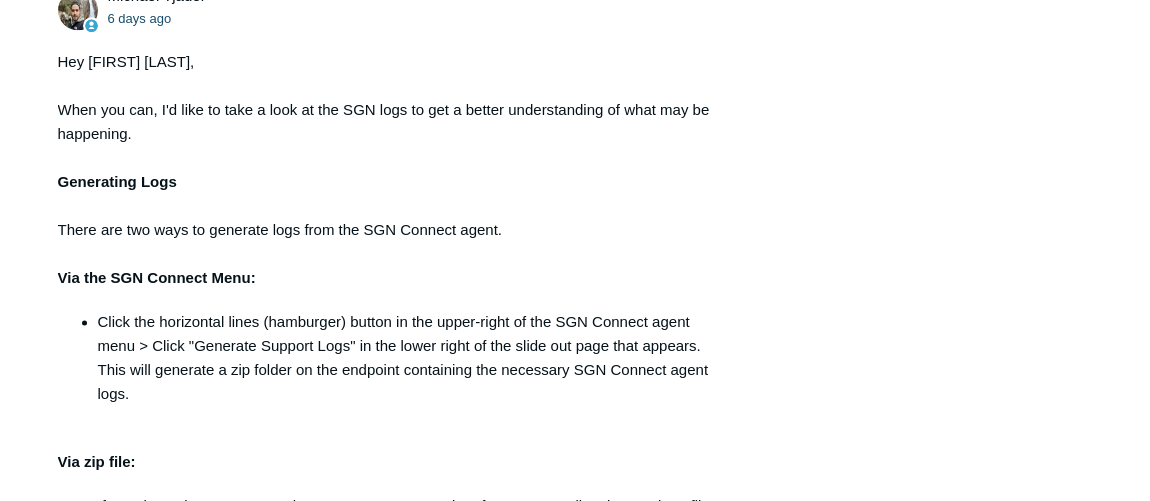 scroll, scrollTop: 36, scrollLeft: 0, axis: vertical 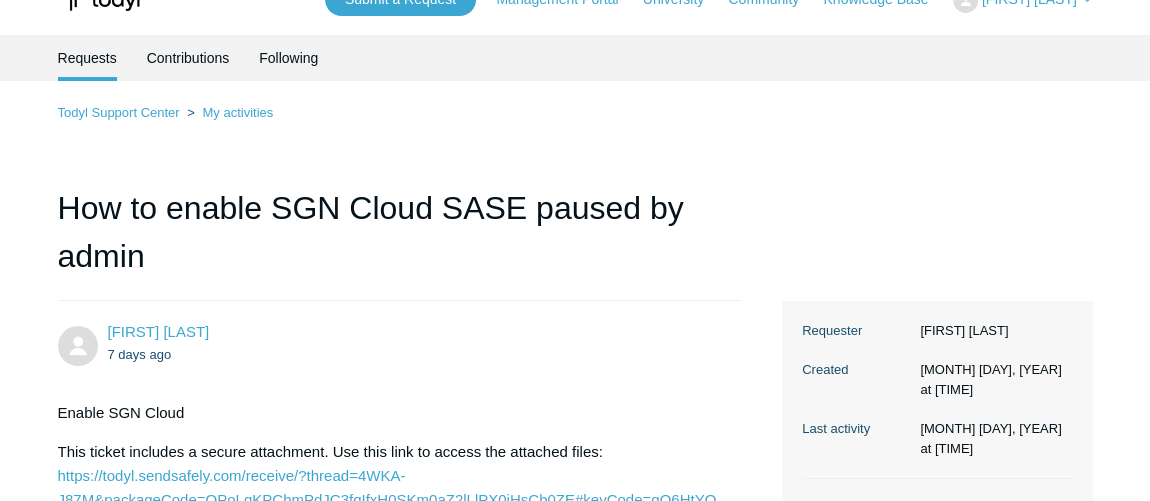 drag, startPoint x: 782, startPoint y: 488, endPoint x: 869, endPoint y: 29, distance: 467.17233 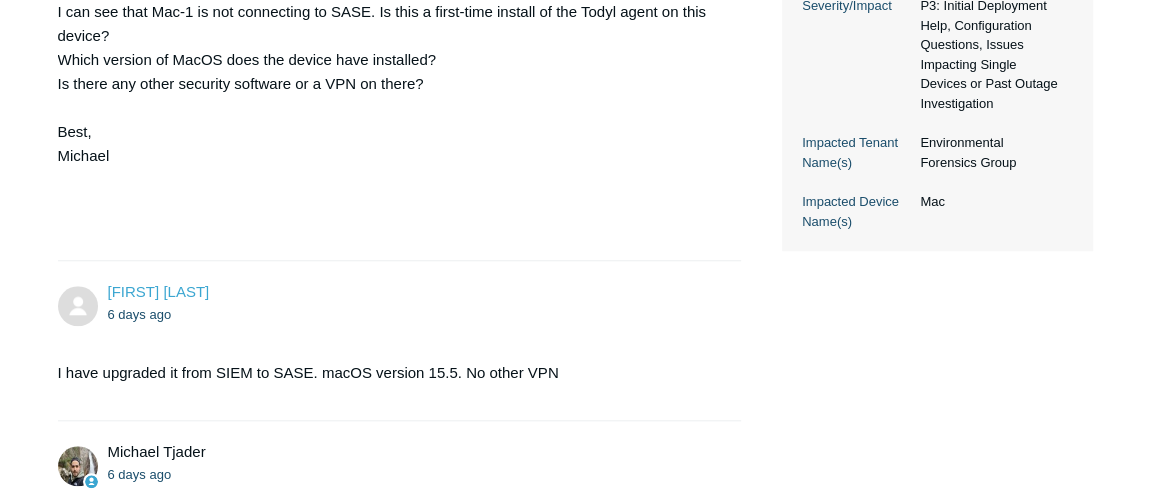 drag, startPoint x: 695, startPoint y: 543, endPoint x: 690, endPoint y: 519, distance: 24.5153 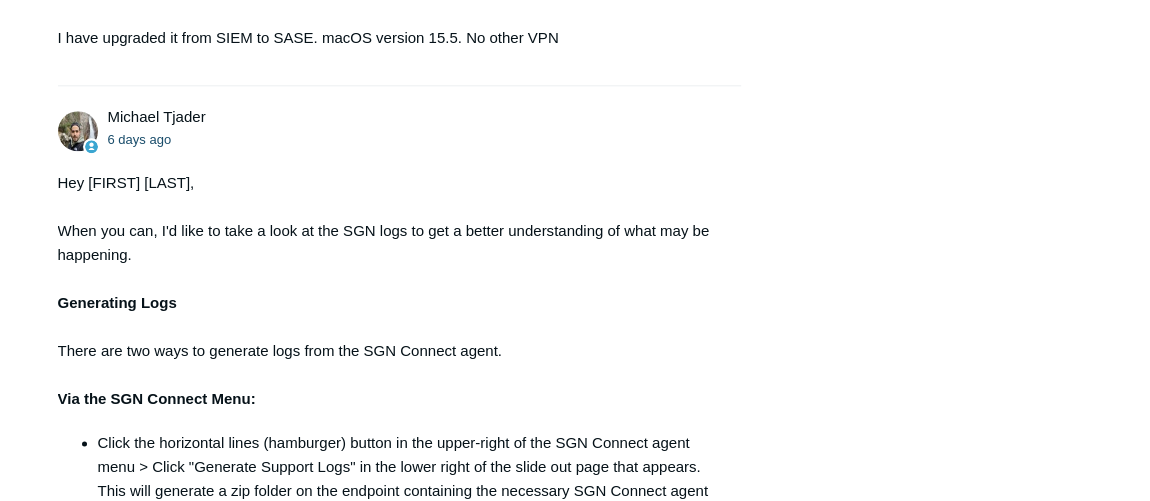 drag, startPoint x: 474, startPoint y: 334, endPoint x: 473, endPoint y: 323, distance: 11.045361 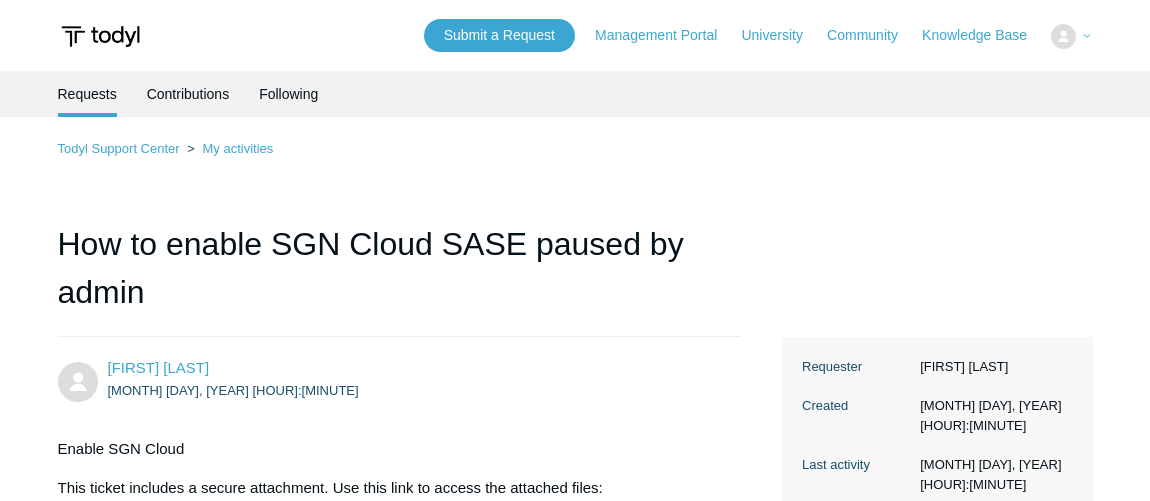 scroll, scrollTop: 0, scrollLeft: 0, axis: both 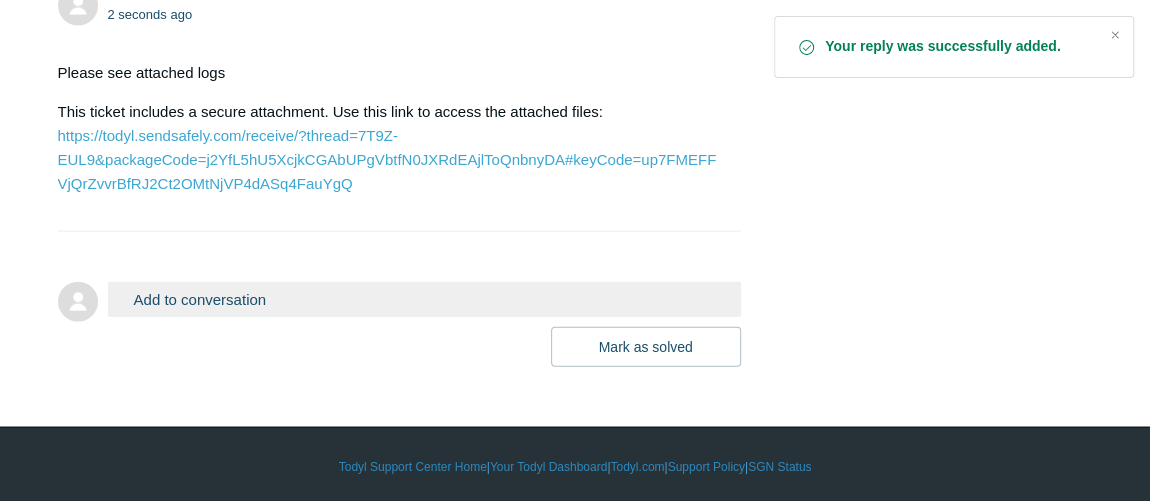 drag, startPoint x: 686, startPoint y: 245, endPoint x: 619, endPoint y: 213, distance: 74.24958 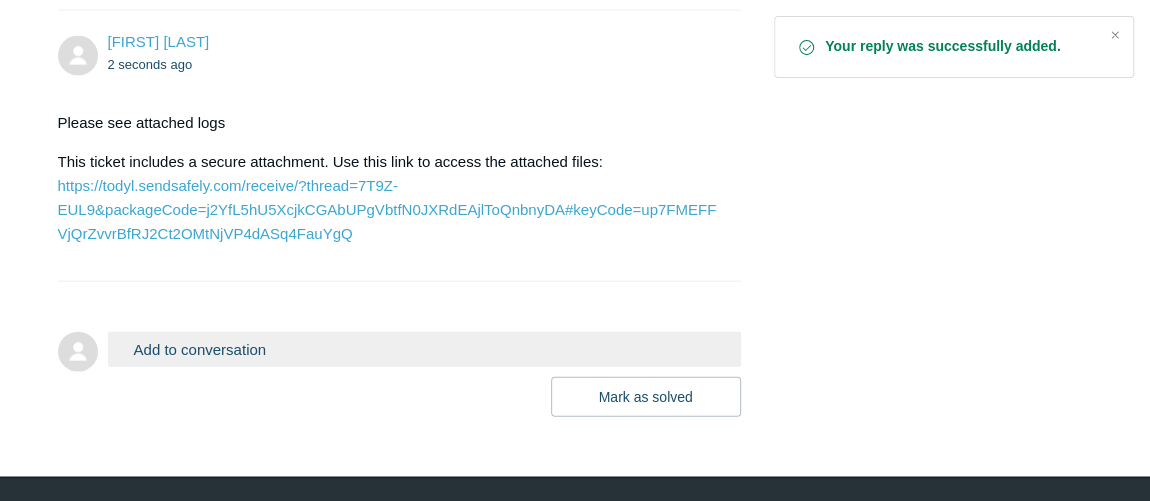 scroll, scrollTop: 2158, scrollLeft: 0, axis: vertical 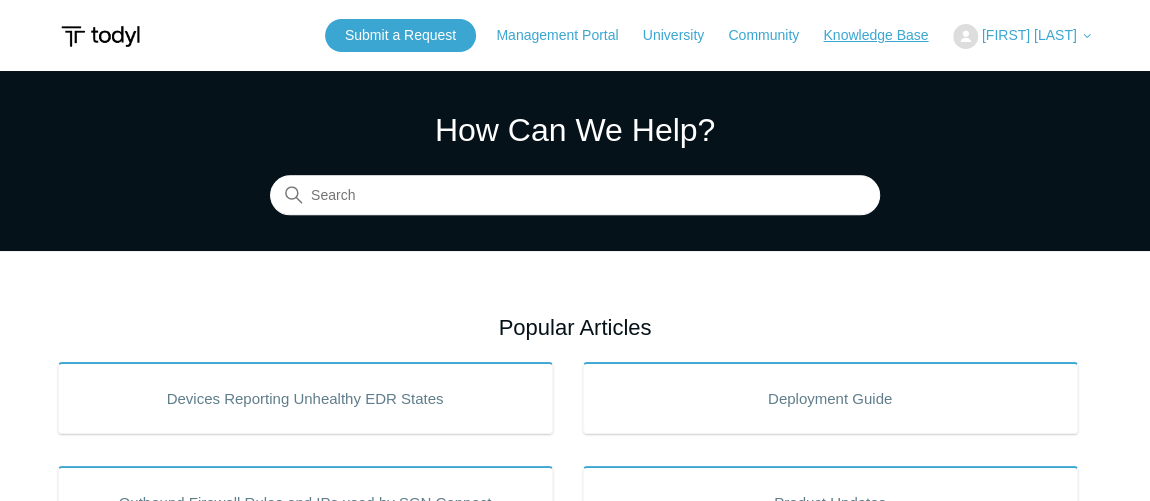 click on "Knowledge Base" at bounding box center (885, 35) 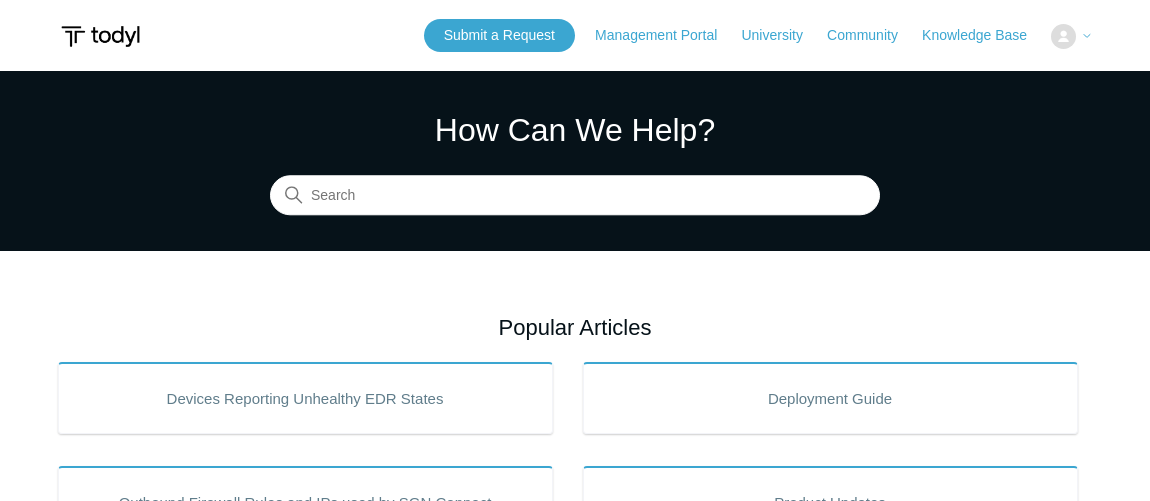 scroll, scrollTop: 0, scrollLeft: 0, axis: both 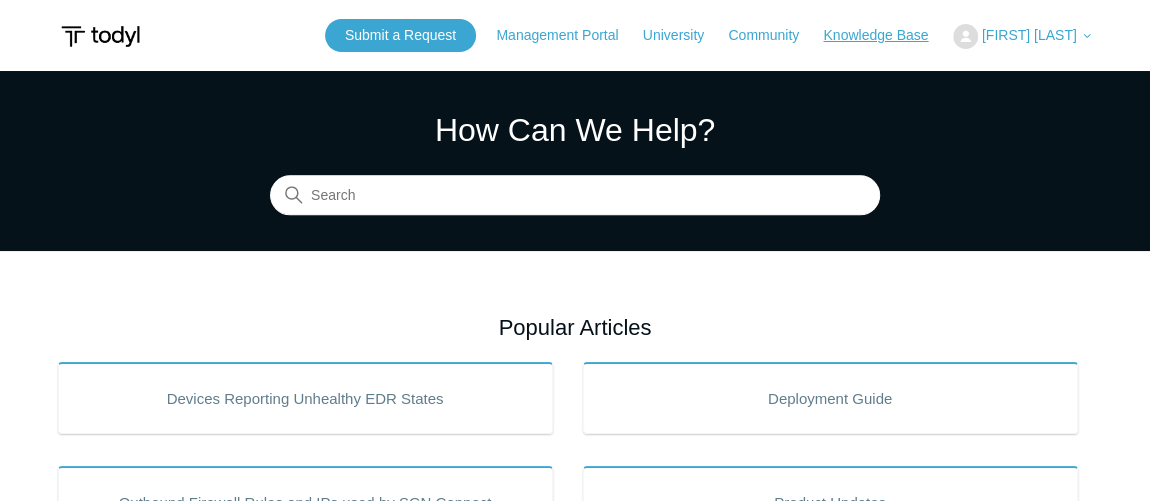 click on "Knowledge Base" at bounding box center (885, 35) 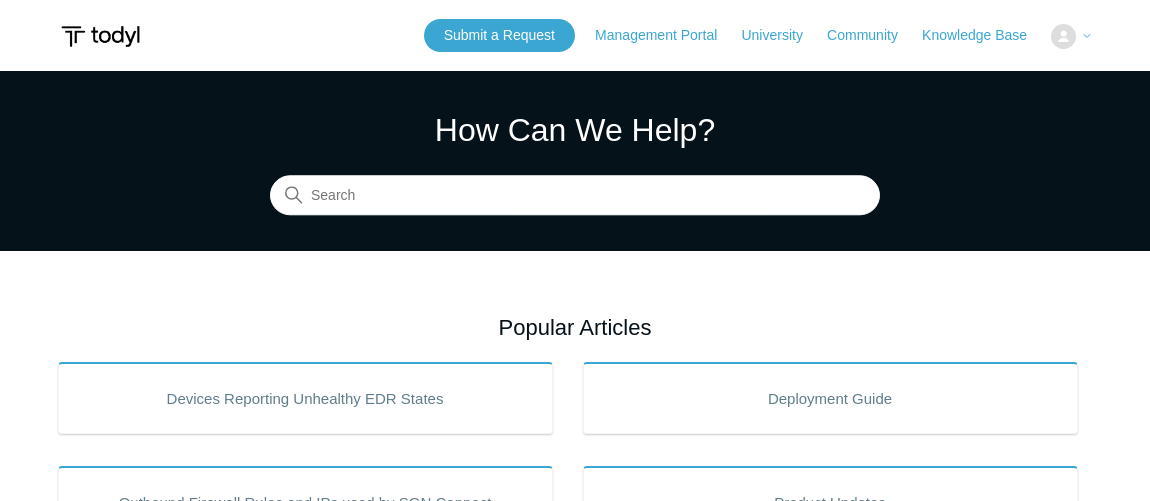scroll, scrollTop: 0, scrollLeft: 0, axis: both 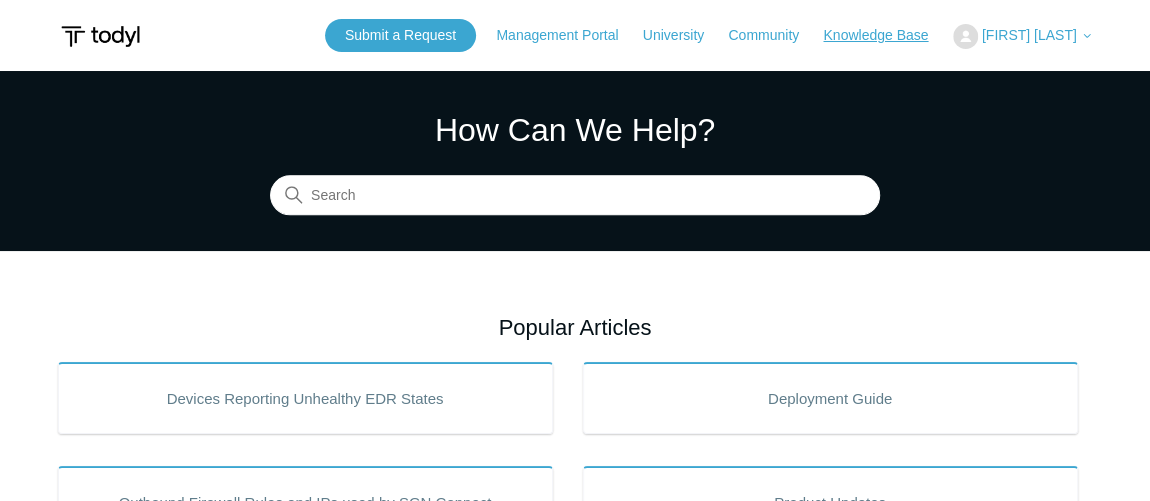 click on "Knowledge Base" at bounding box center [885, 35] 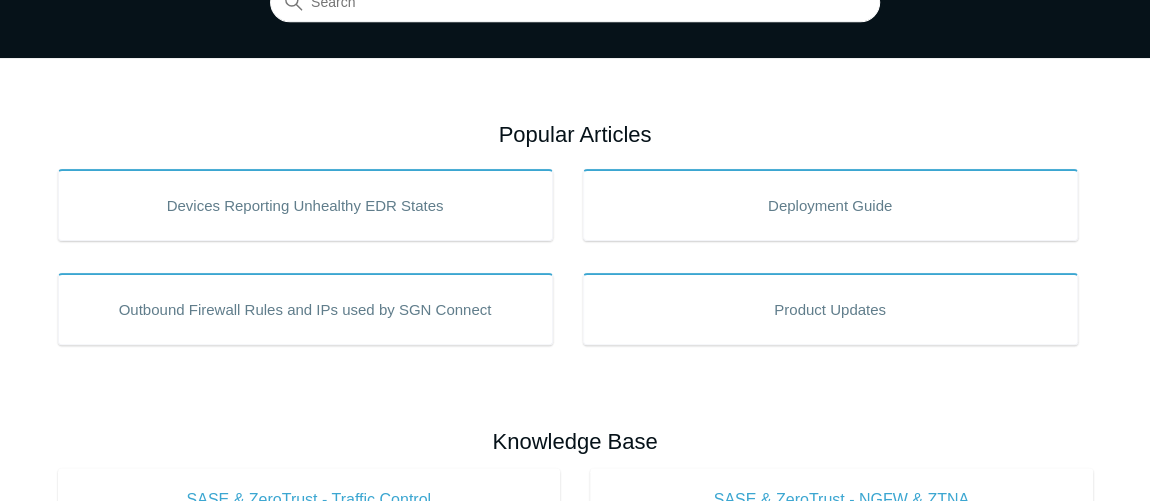 scroll, scrollTop: 0, scrollLeft: 0, axis: both 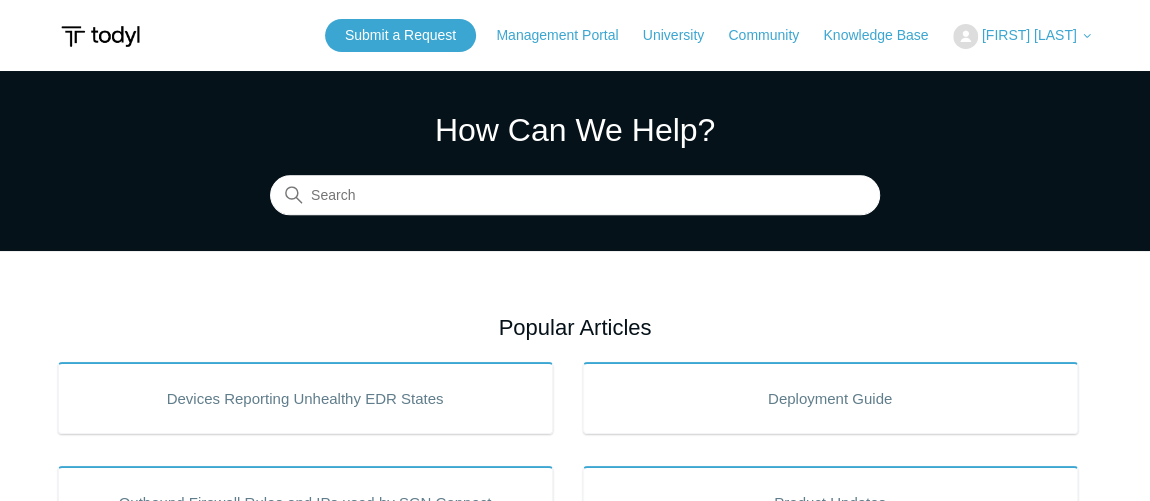drag, startPoint x: 1024, startPoint y: 36, endPoint x: 1020, endPoint y: 71, distance: 35.22783 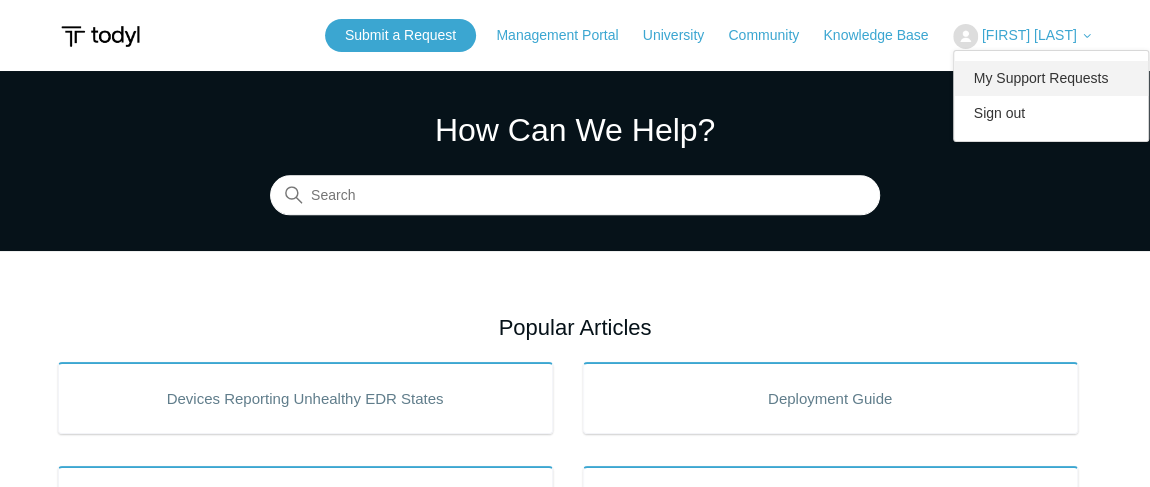 click on "My Support Requests" at bounding box center (1051, 78) 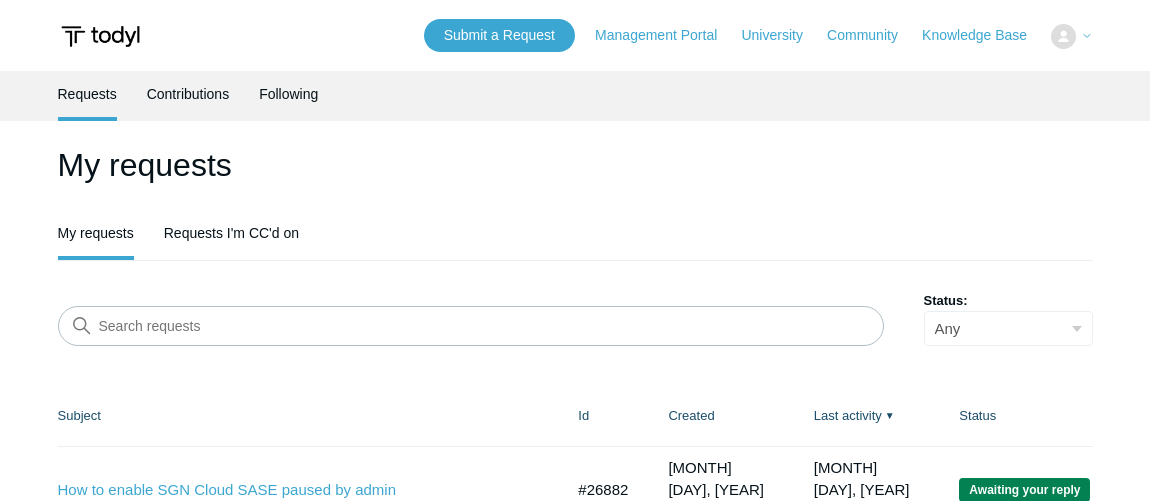 scroll, scrollTop: 0, scrollLeft: 0, axis: both 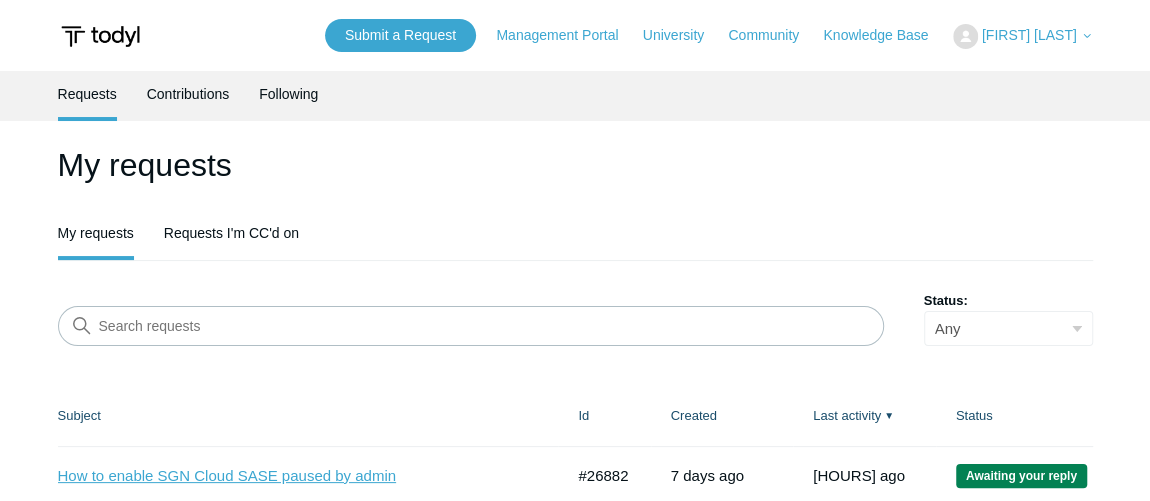 click on "How to enable SGN Cloud SASE paused by admin" at bounding box center (296, 476) 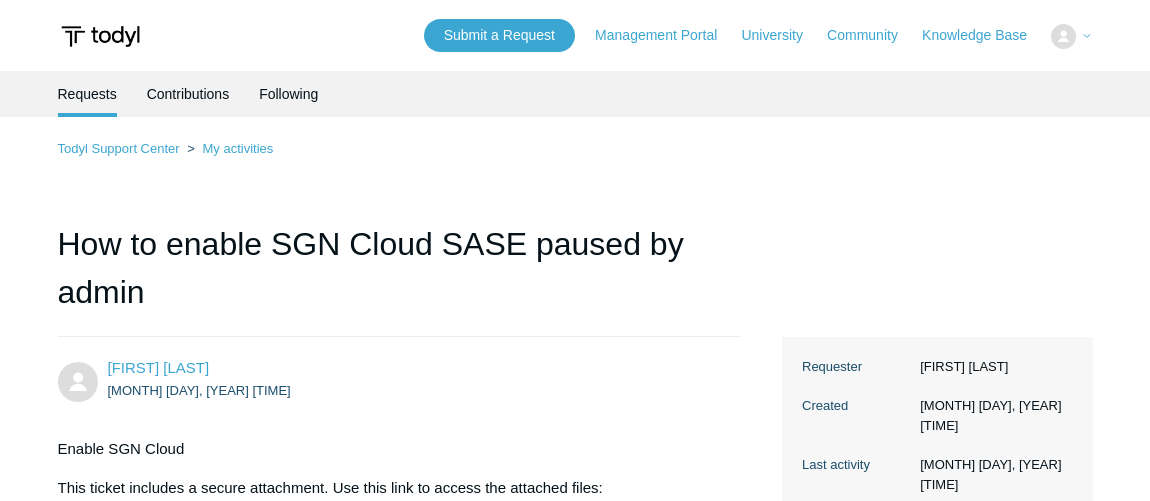 scroll, scrollTop: 0, scrollLeft: 0, axis: both 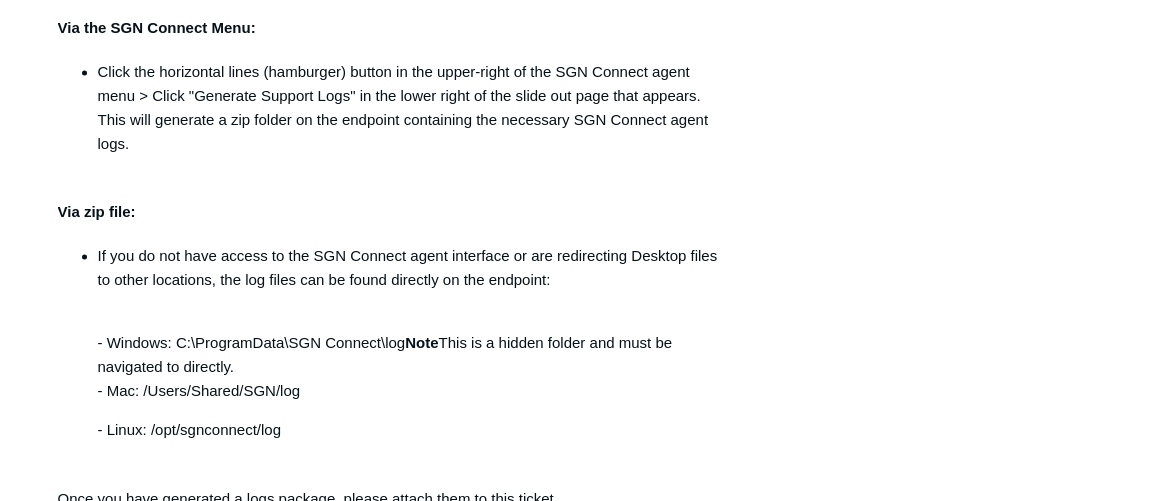 drag, startPoint x: 506, startPoint y: 461, endPoint x: 487, endPoint y: 352, distance: 110.64357 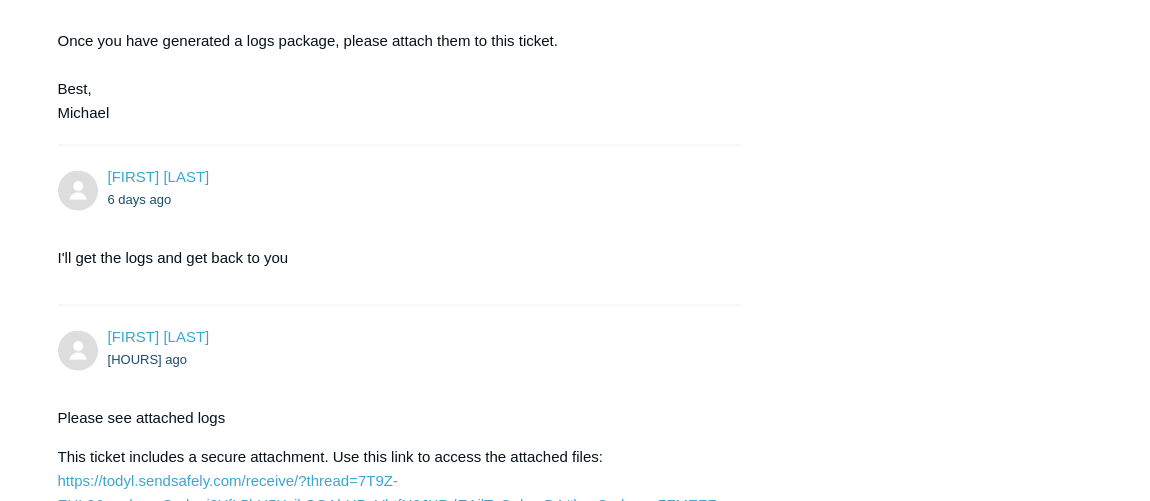 drag, startPoint x: 515, startPoint y: 232, endPoint x: 466, endPoint y: 417, distance: 191.37921 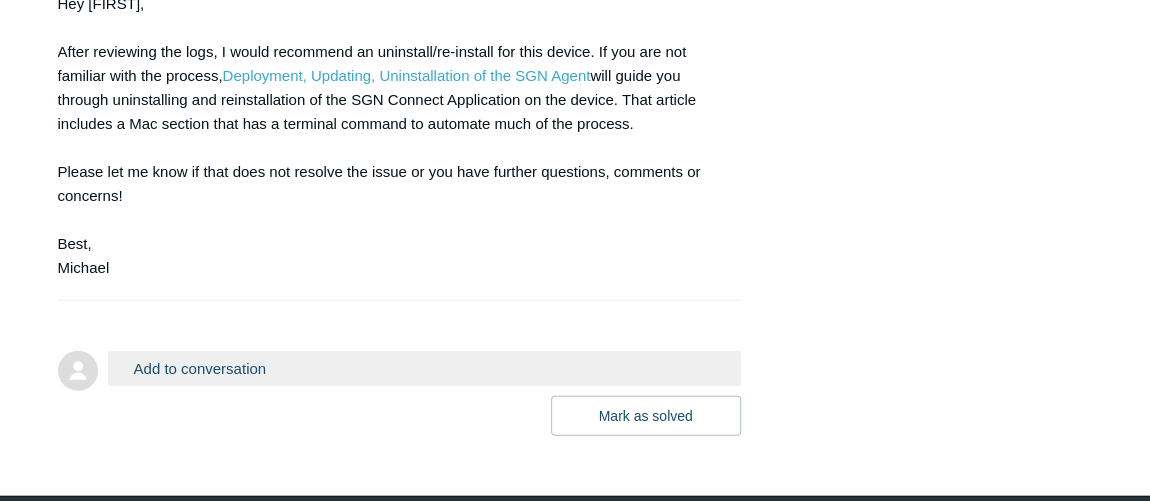 drag, startPoint x: 508, startPoint y: 276, endPoint x: 433, endPoint y: 494, distance: 230.54066 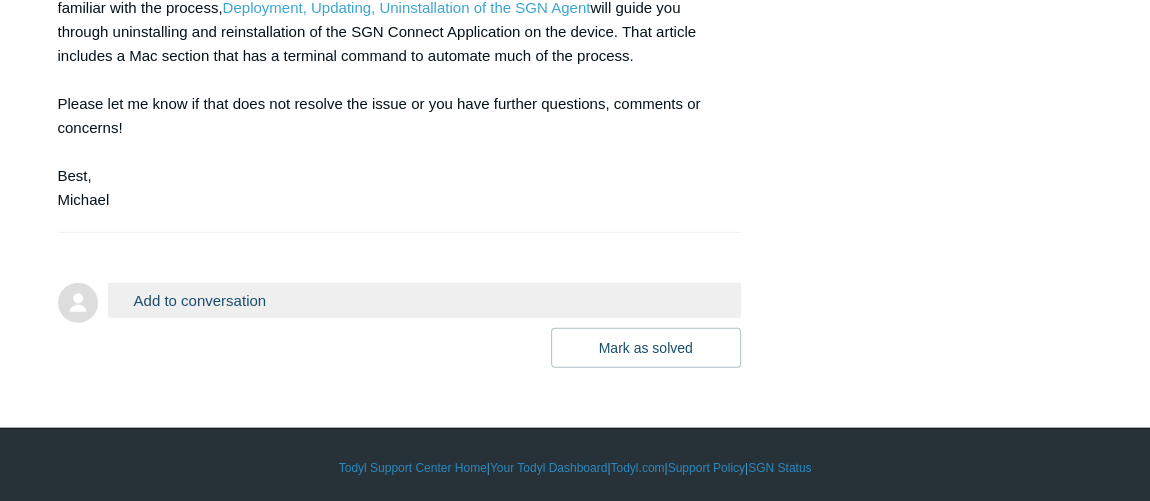 scroll, scrollTop: 2369, scrollLeft: 0, axis: vertical 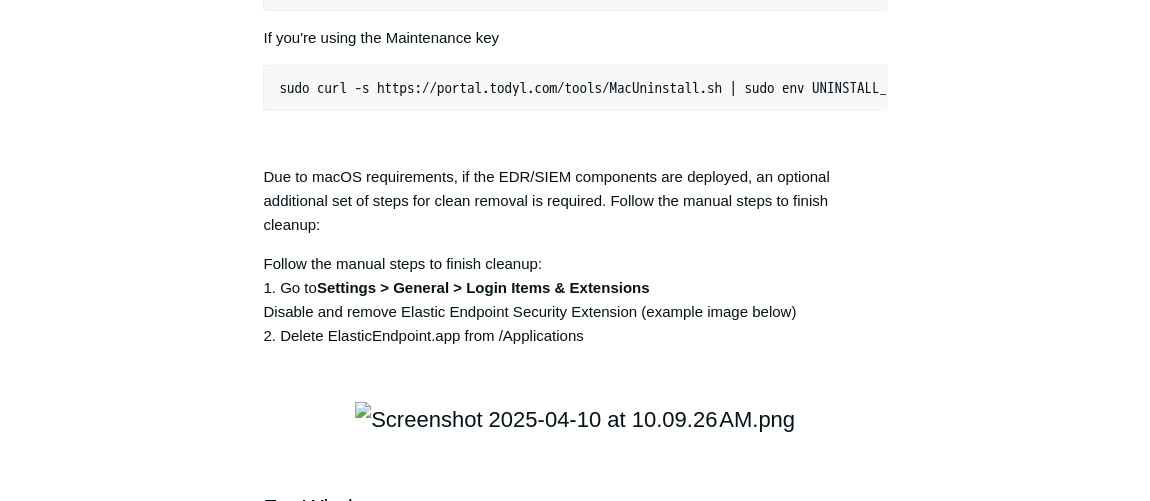 click on "To remove SGN Connect from a Mac device, open a terminal and execute the following command:" at bounding box center [574, -74] 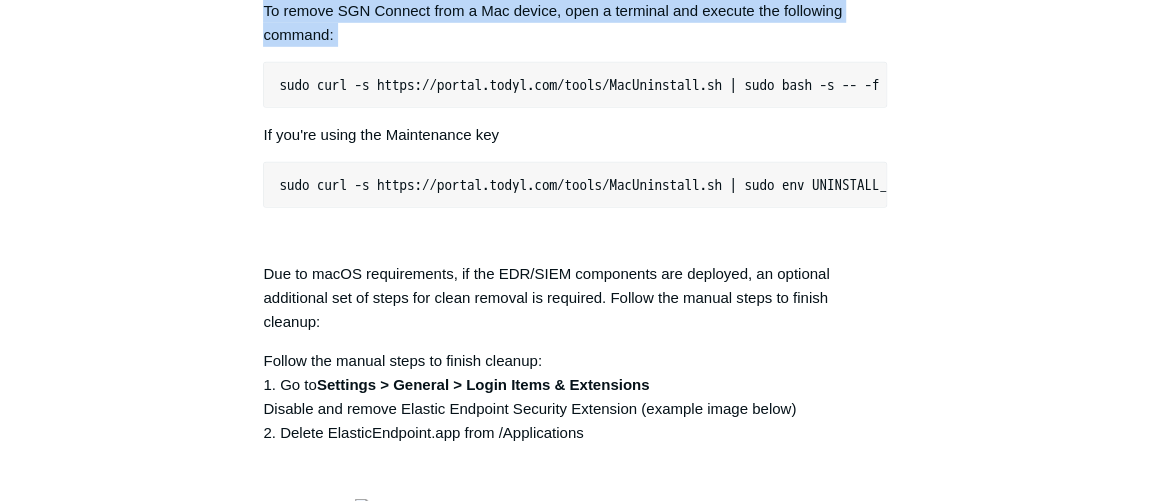 scroll, scrollTop: 2999, scrollLeft: 0, axis: vertical 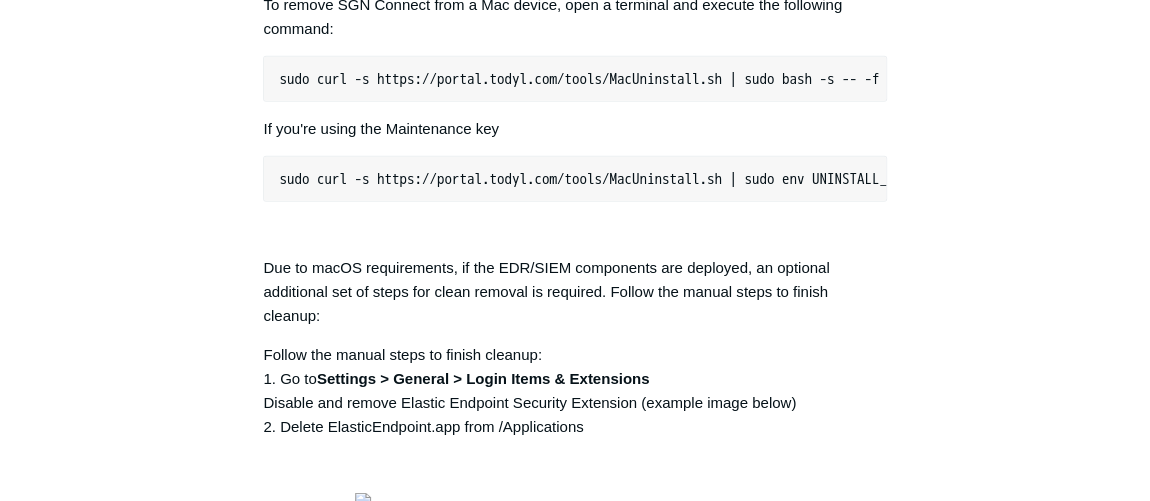 click on "The following article outlines deployment, upgrading, reinstallation and uninstallation of the SGN Connect Agent.
Deployment
Updating
Reinstallation
Removal / Uninstall
Troubleshooting
Deployment
There are two options for new deployments. You can either utilize binaries in combination with a unique one-time-use PIN. Simply install the SGN Agent on the appropriate device and enter the PIN as well as a device name when prompted. This is useful for smaller, one-off deployments.
Deployment with Scripts
Installation scripts are also located on the  Deployment  page. These scripts can be used for any size deployment. Please ensure you have the appropriate number of available devices for a tenant before deployment.
Deployment with a Unique PIN
Utilizing a PIN is a great way to deploy single instances of the SGN Agent for Troubleshooting.
You can see the list of available PINs for any given customer under the  Deployment  tab.
Devices  to any given customer." at bounding box center [574, -164] 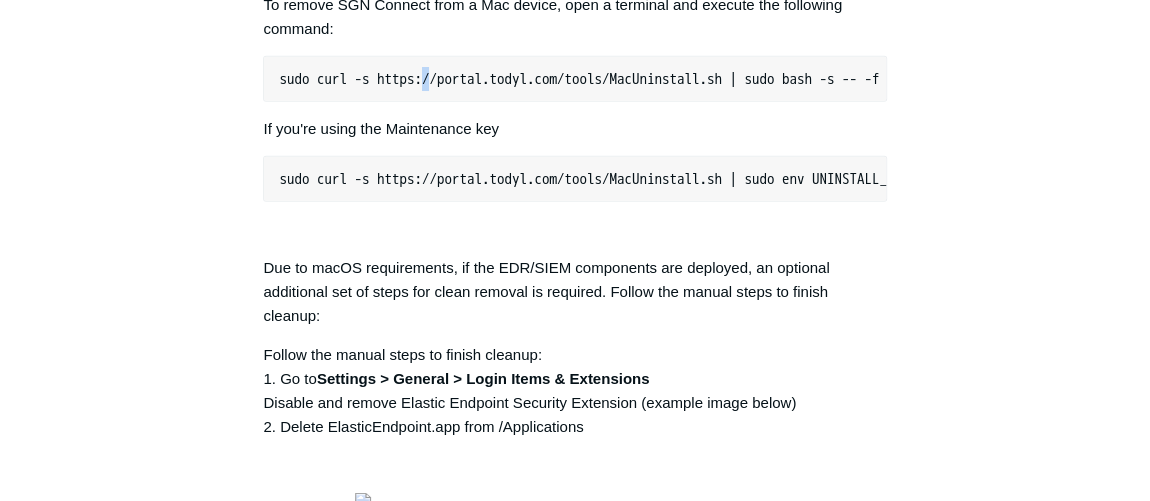 click on "sudo curl -s https://portal.todyl.com/tools/MacUninstall.sh | sudo bash -s -- -f" at bounding box center (574, 79) 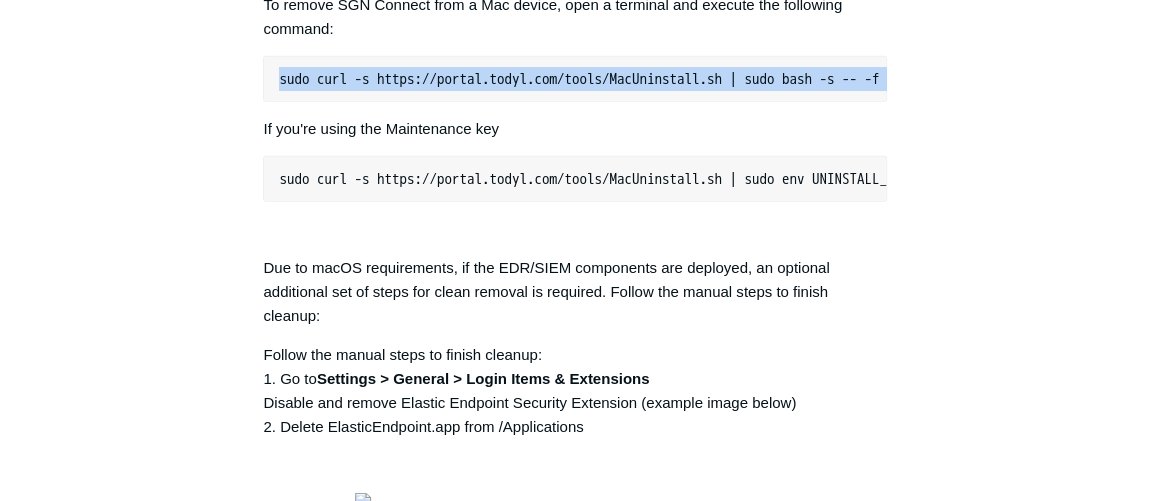 click on "sudo curl -s https://portal.todyl.com/tools/MacUninstall.sh | sudo bash -s -- -f" at bounding box center (574, 79) 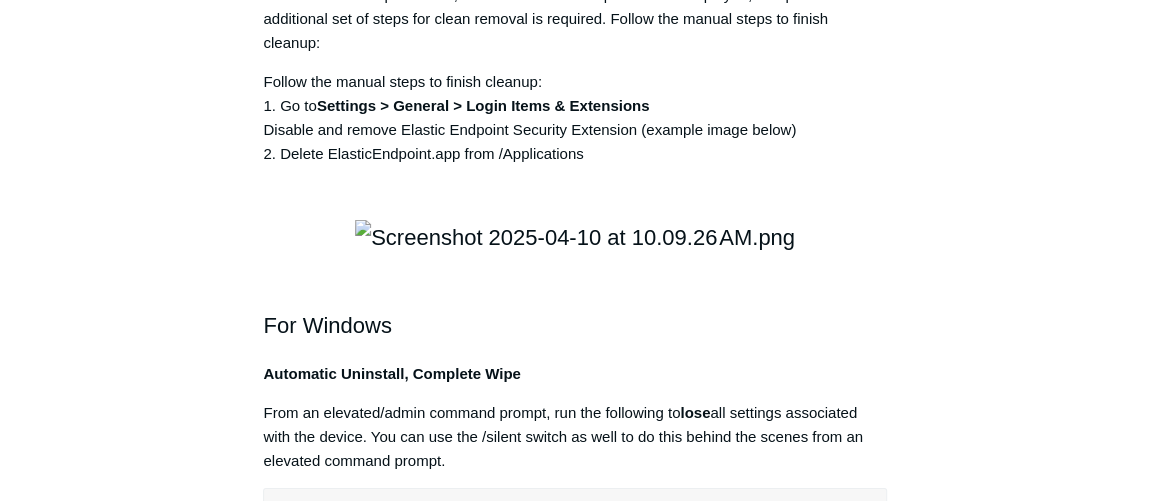 scroll, scrollTop: 2909, scrollLeft: 0, axis: vertical 